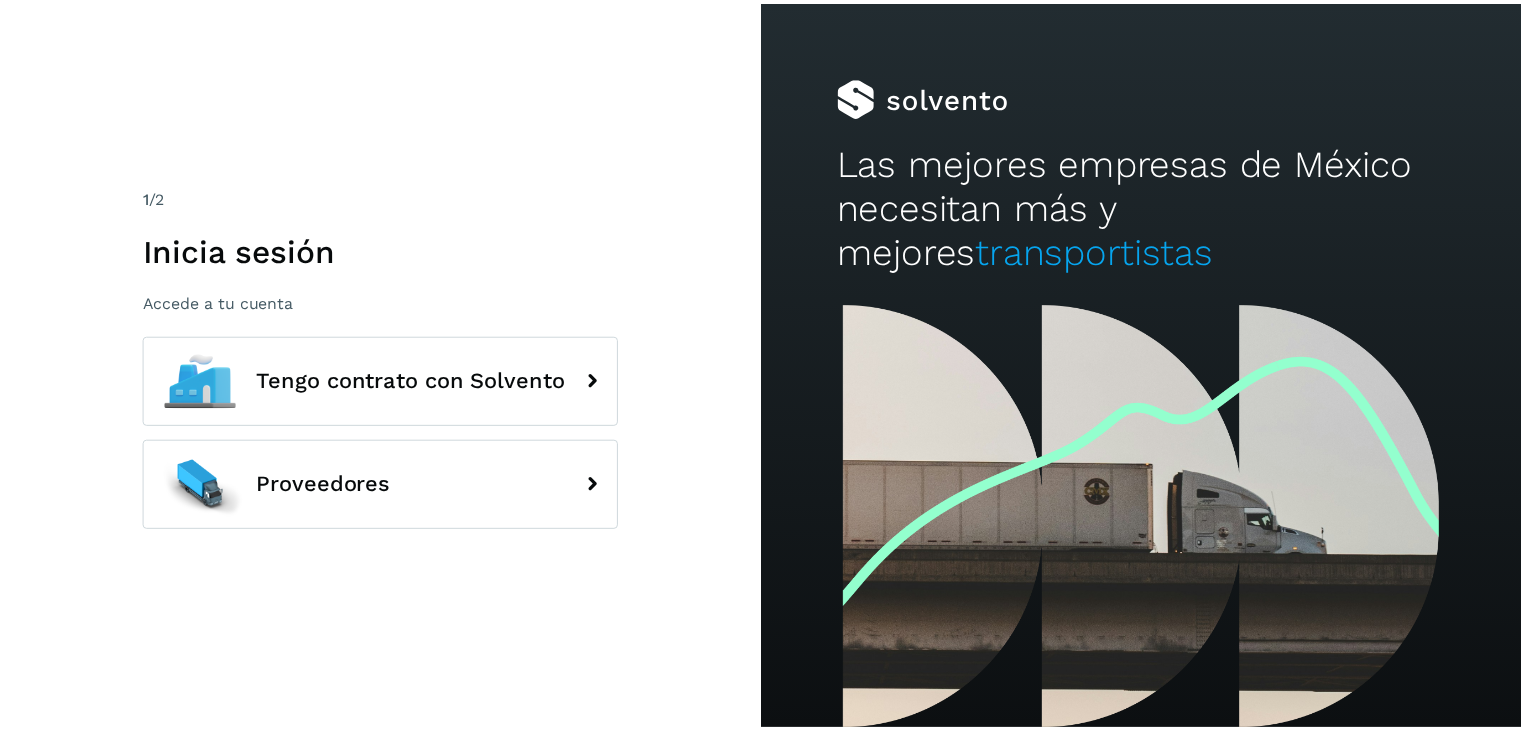 scroll, scrollTop: 0, scrollLeft: 0, axis: both 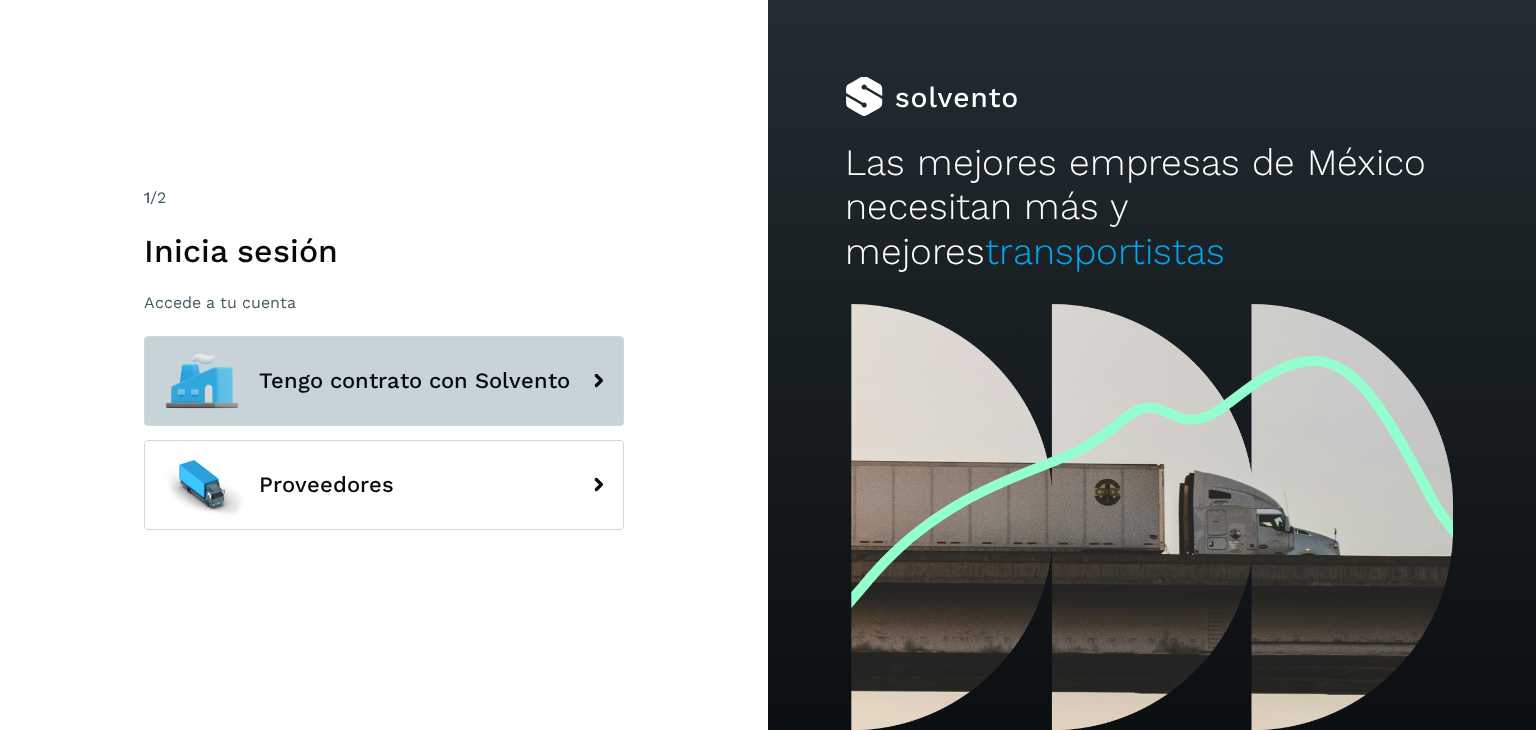 click on "Tengo contrato con Solvento" at bounding box center [384, 381] 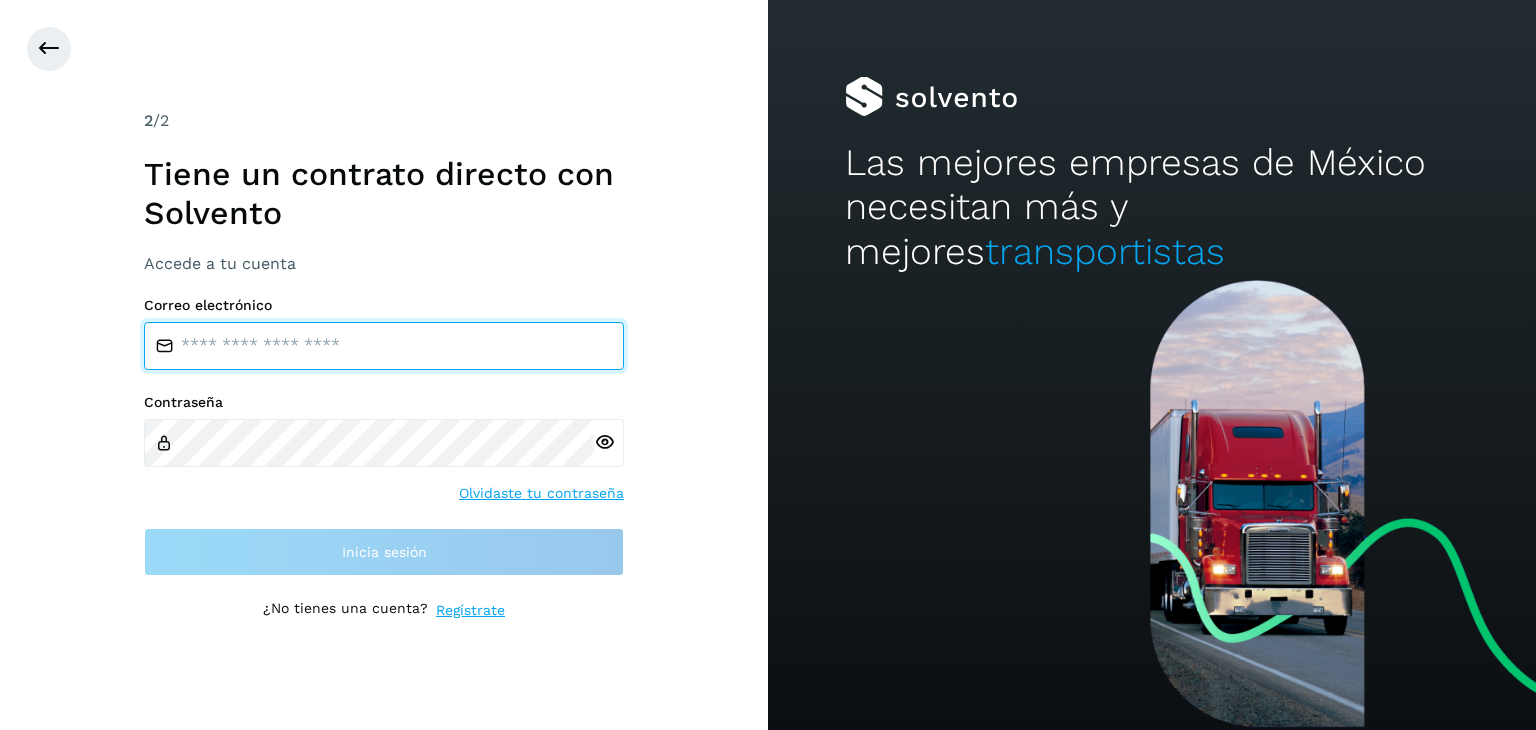 click at bounding box center (384, 346) 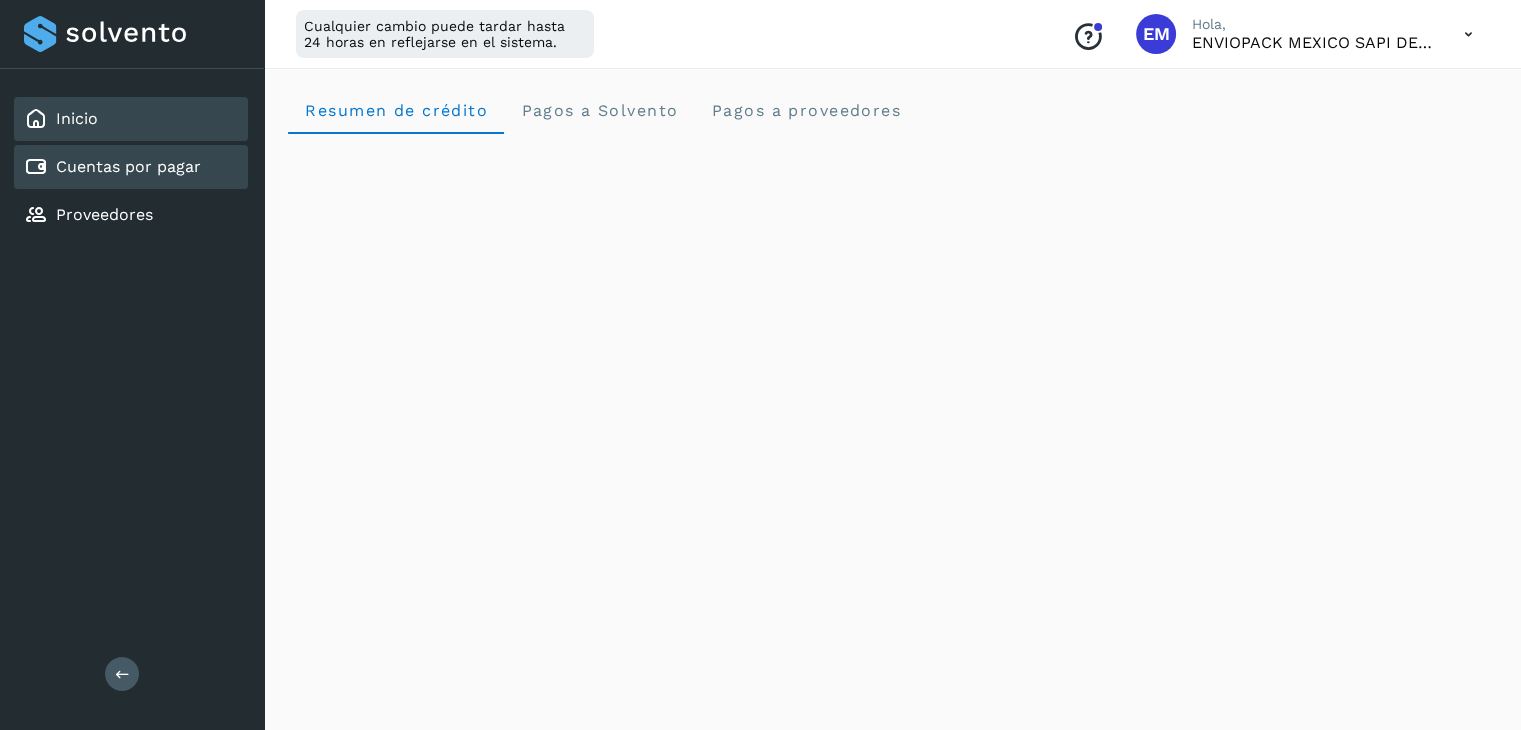 click on "Cuentas por pagar" at bounding box center [128, 166] 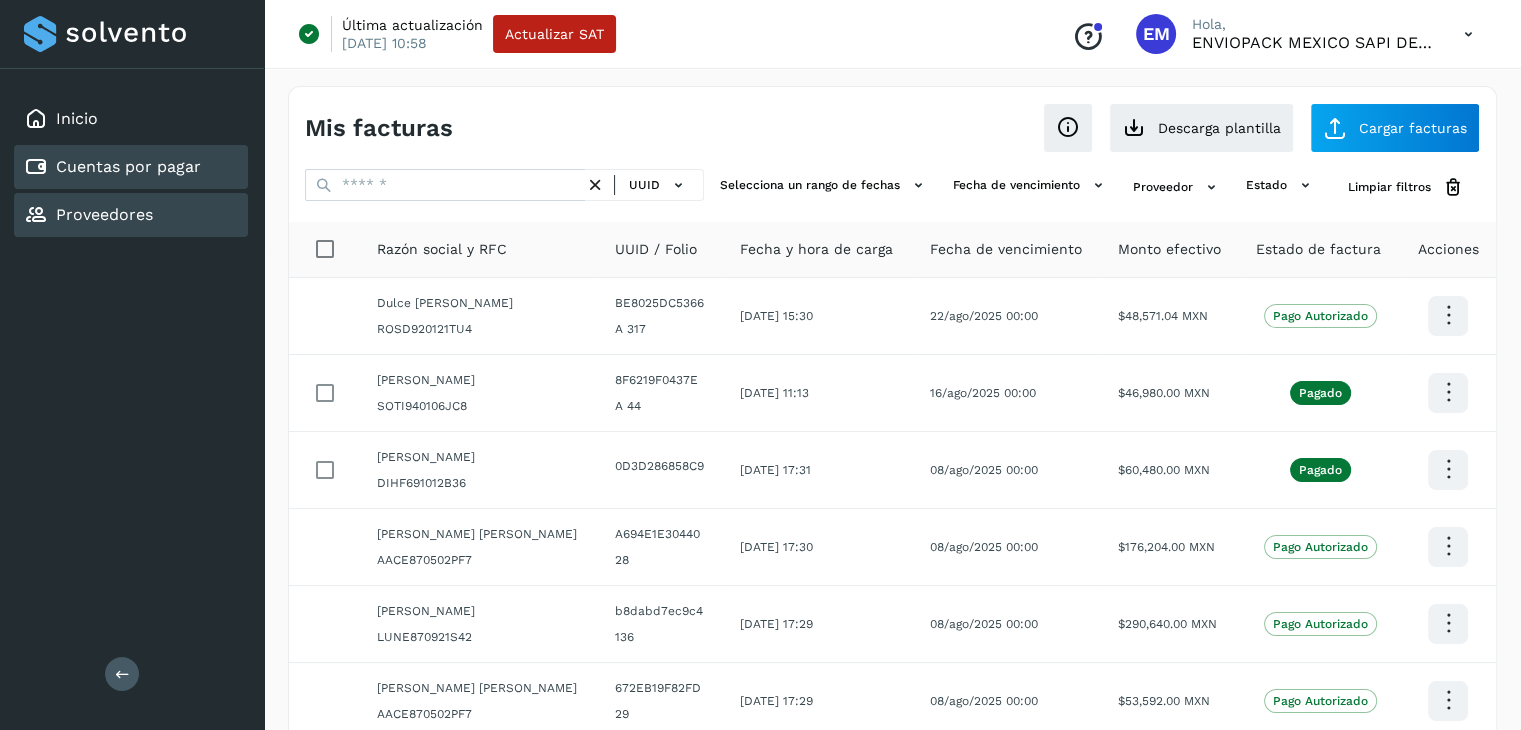 click on "Proveedores" 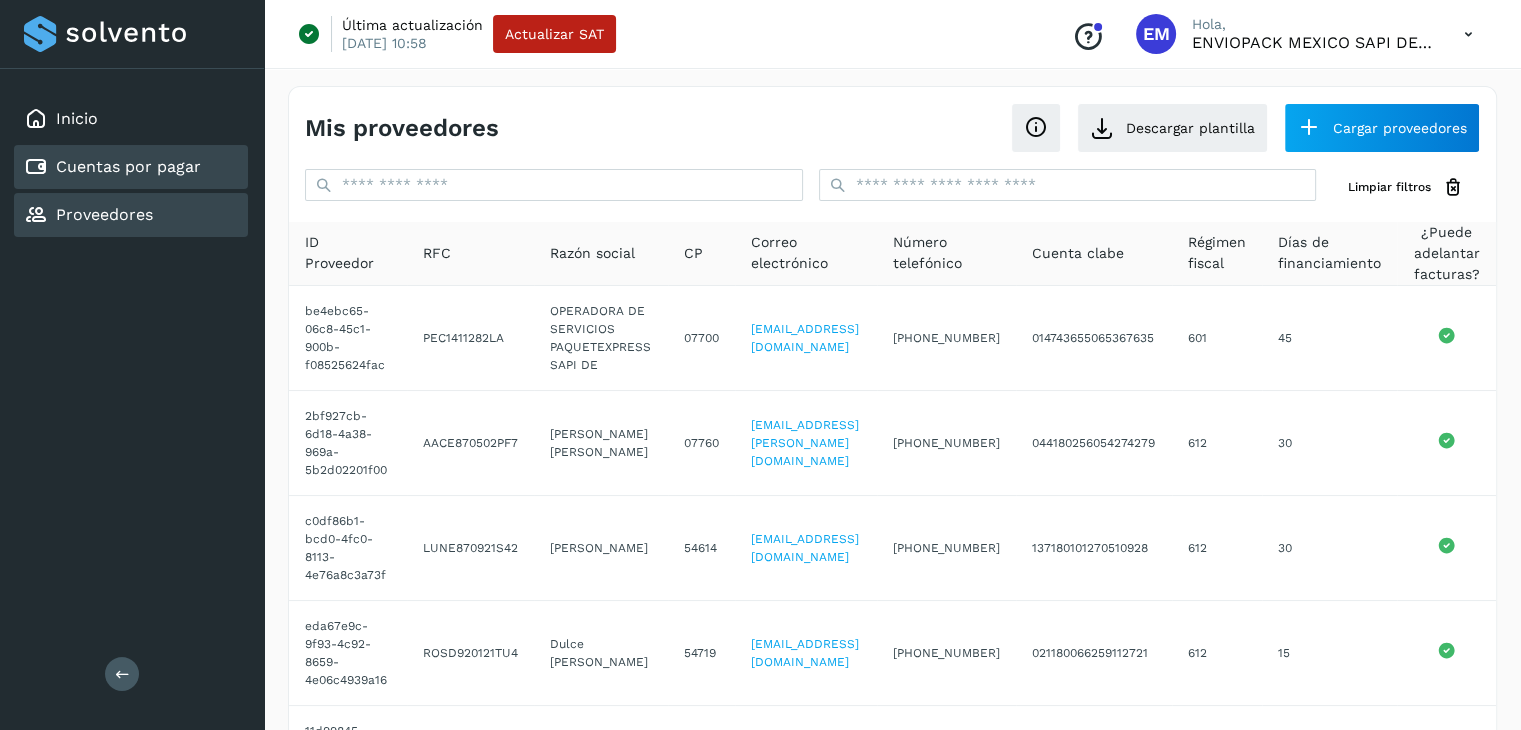 click on "Cuentas por pagar" at bounding box center (112, 167) 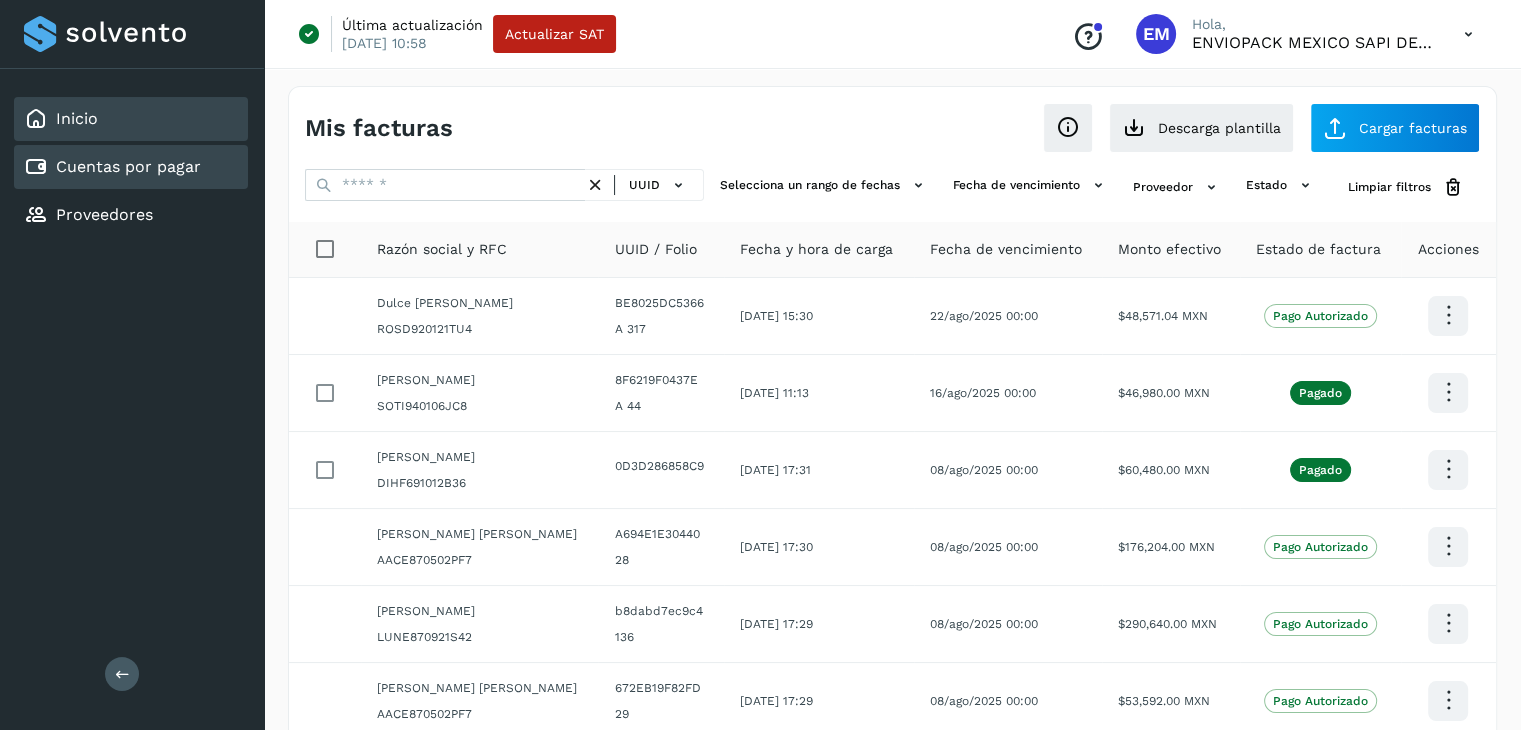 click on "Inicio" 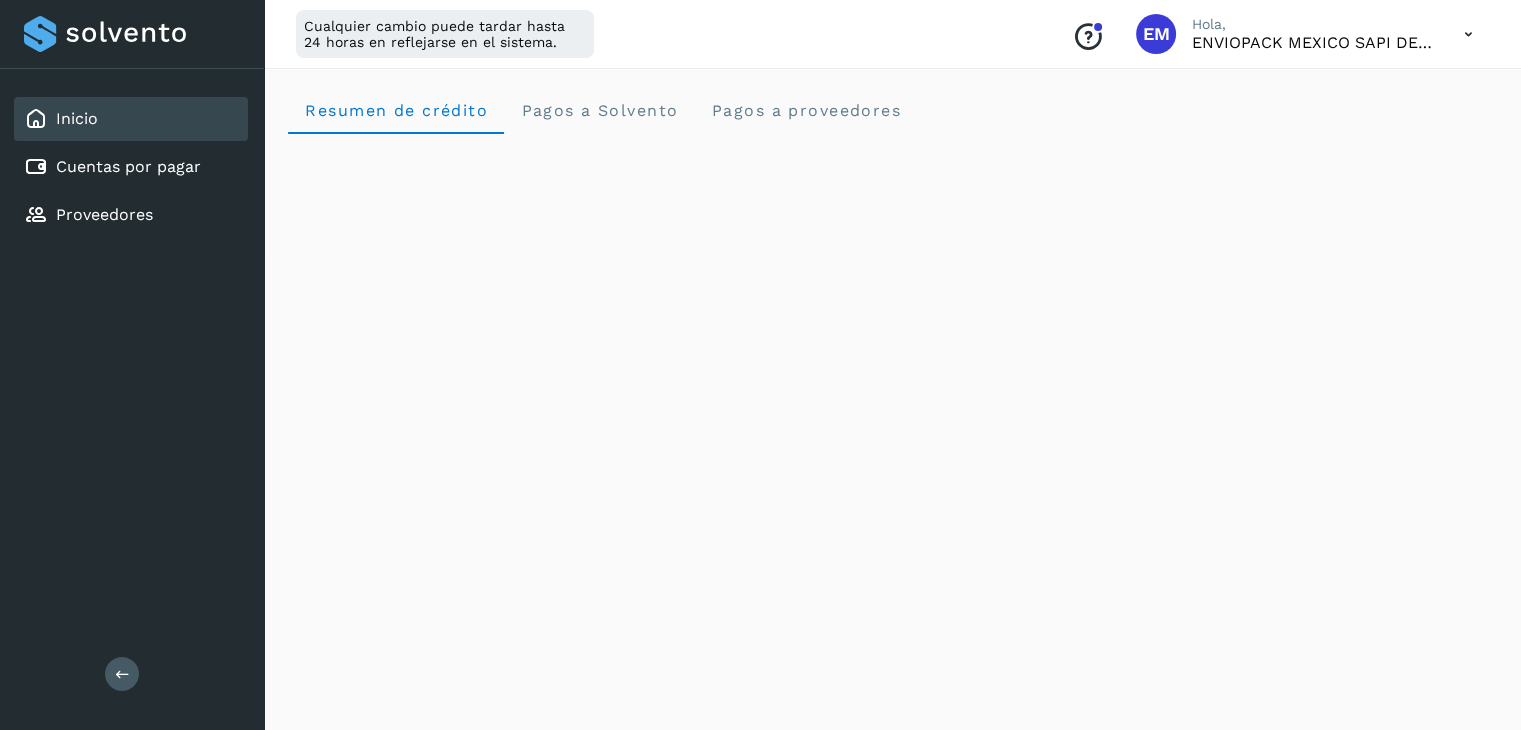 click at bounding box center [1468, 34] 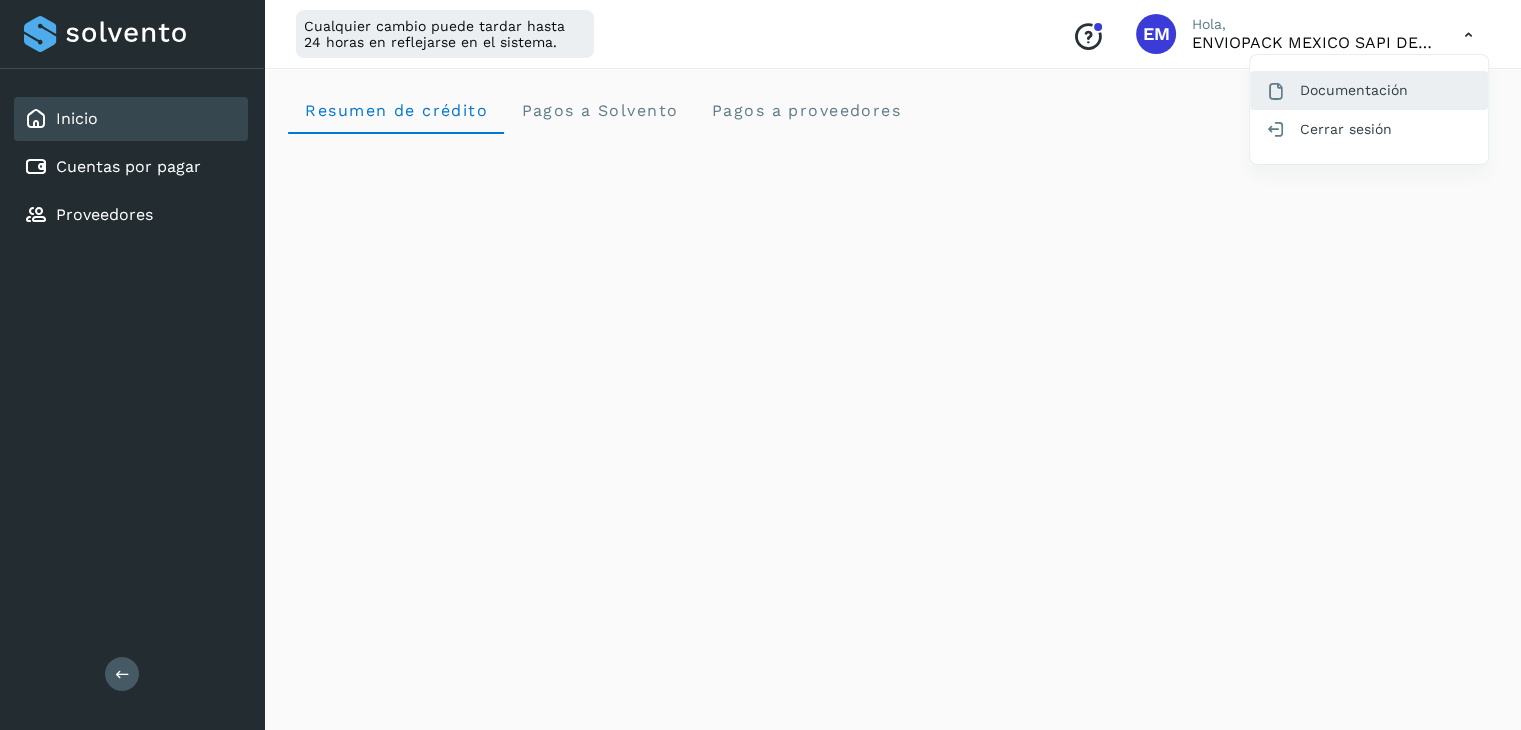 click on "Documentación" 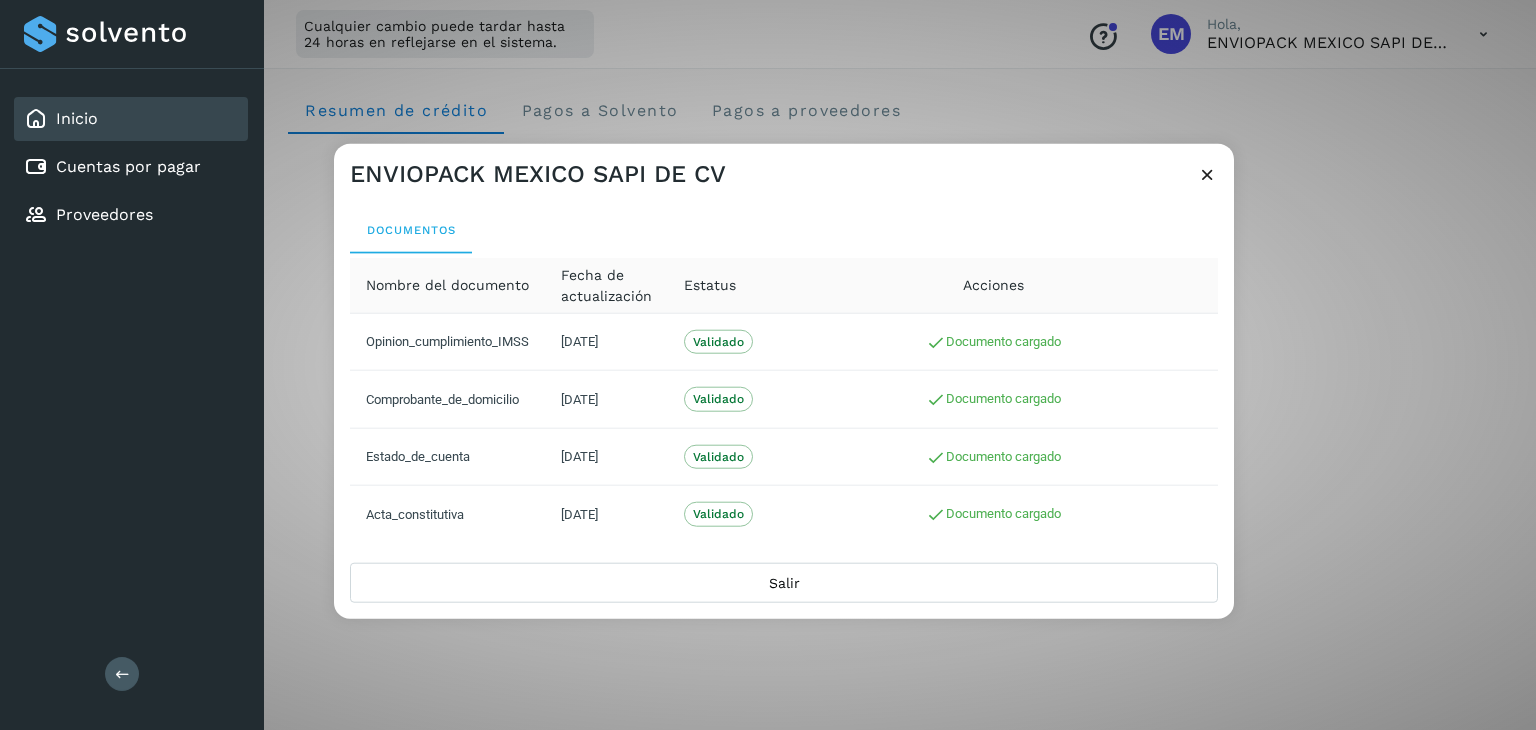 click at bounding box center [1207, 174] 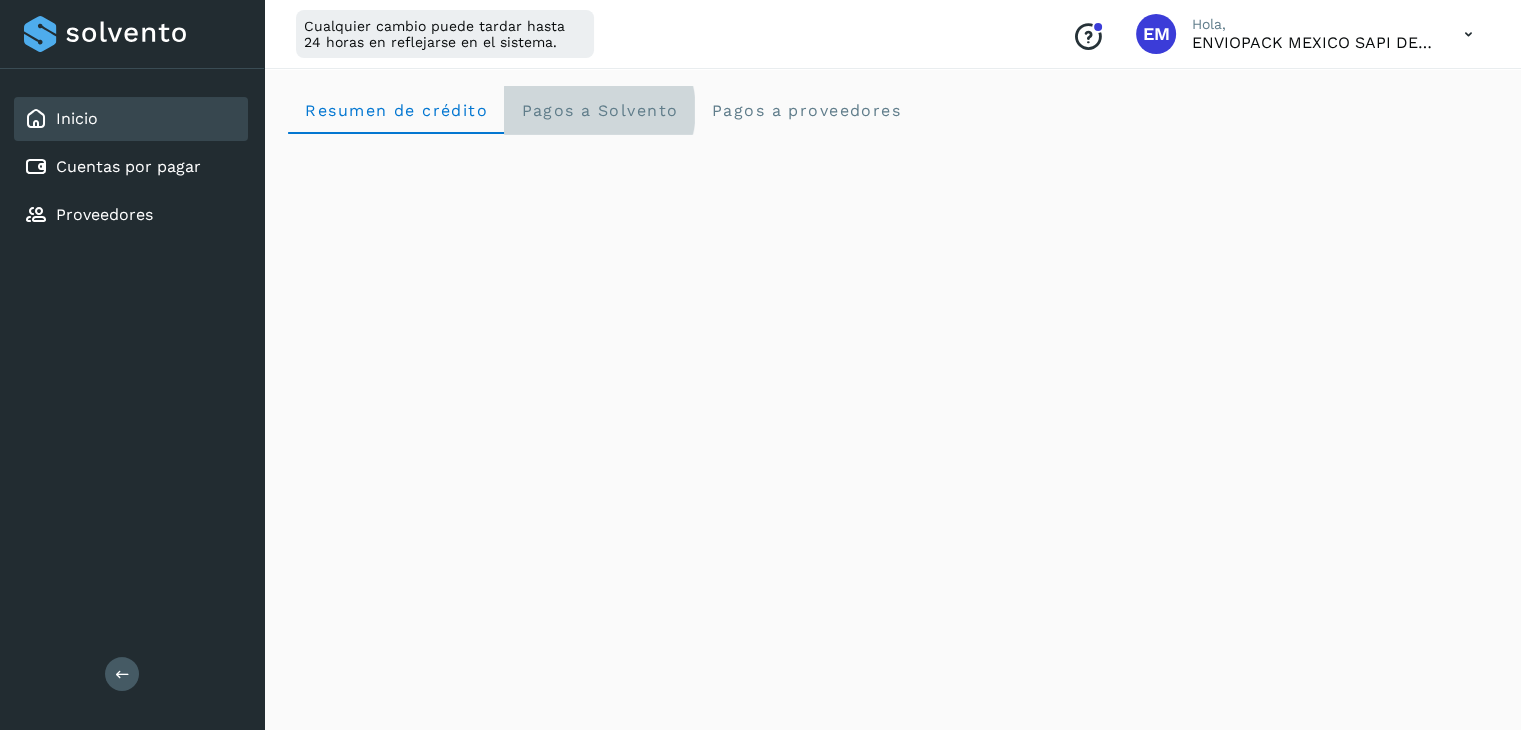 click on "Pagos a Solvento" 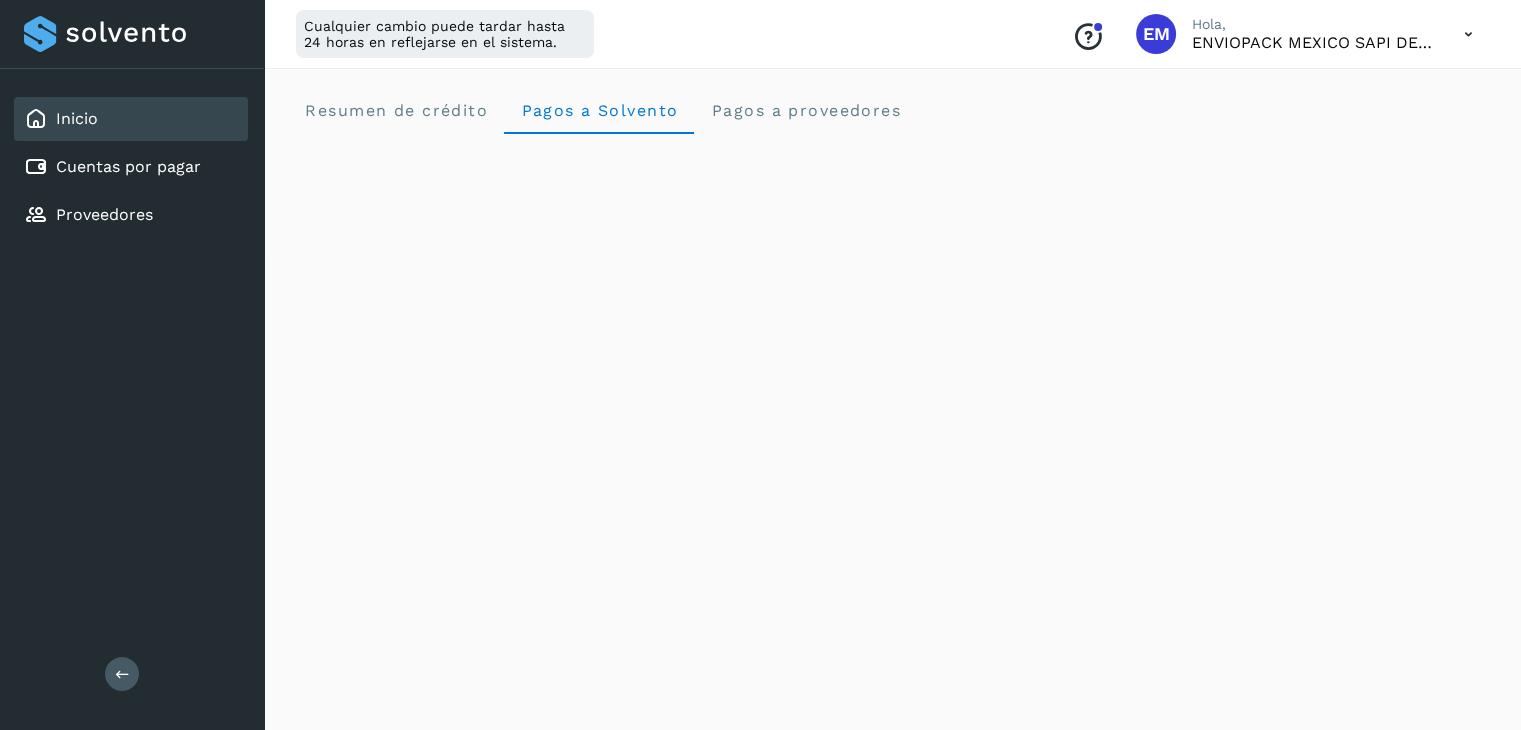 click at bounding box center (122, 674) 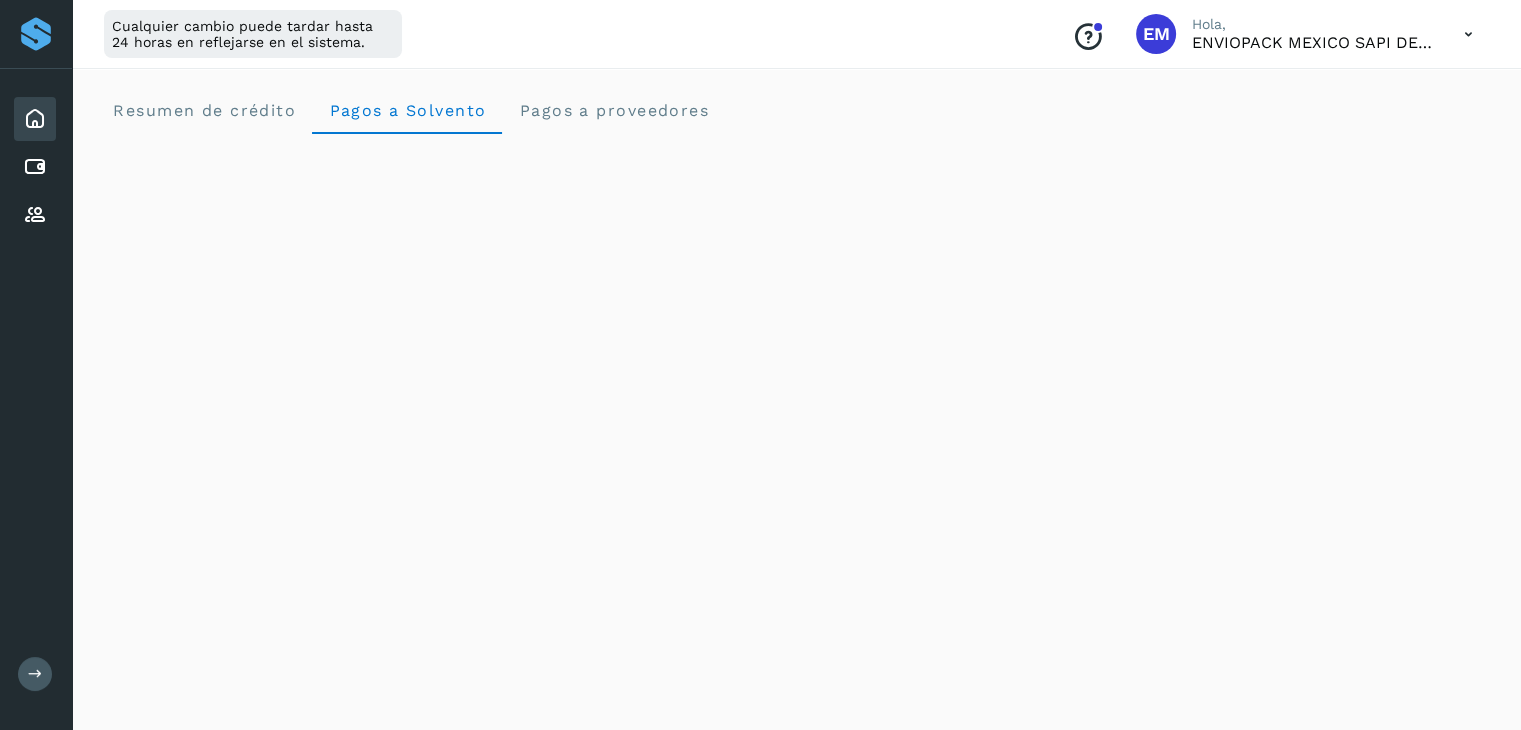 click at bounding box center (35, 674) 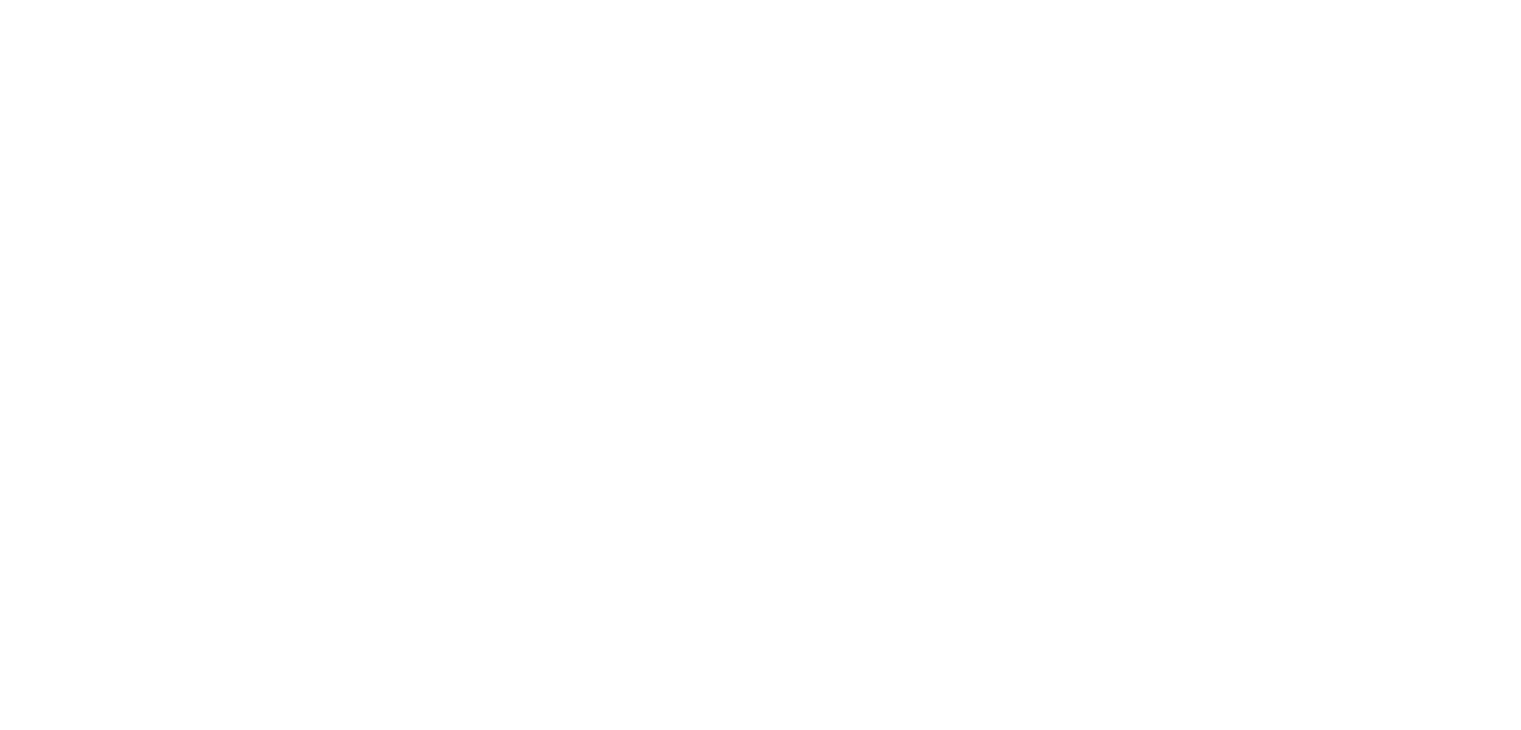 scroll, scrollTop: 0, scrollLeft: 0, axis: both 